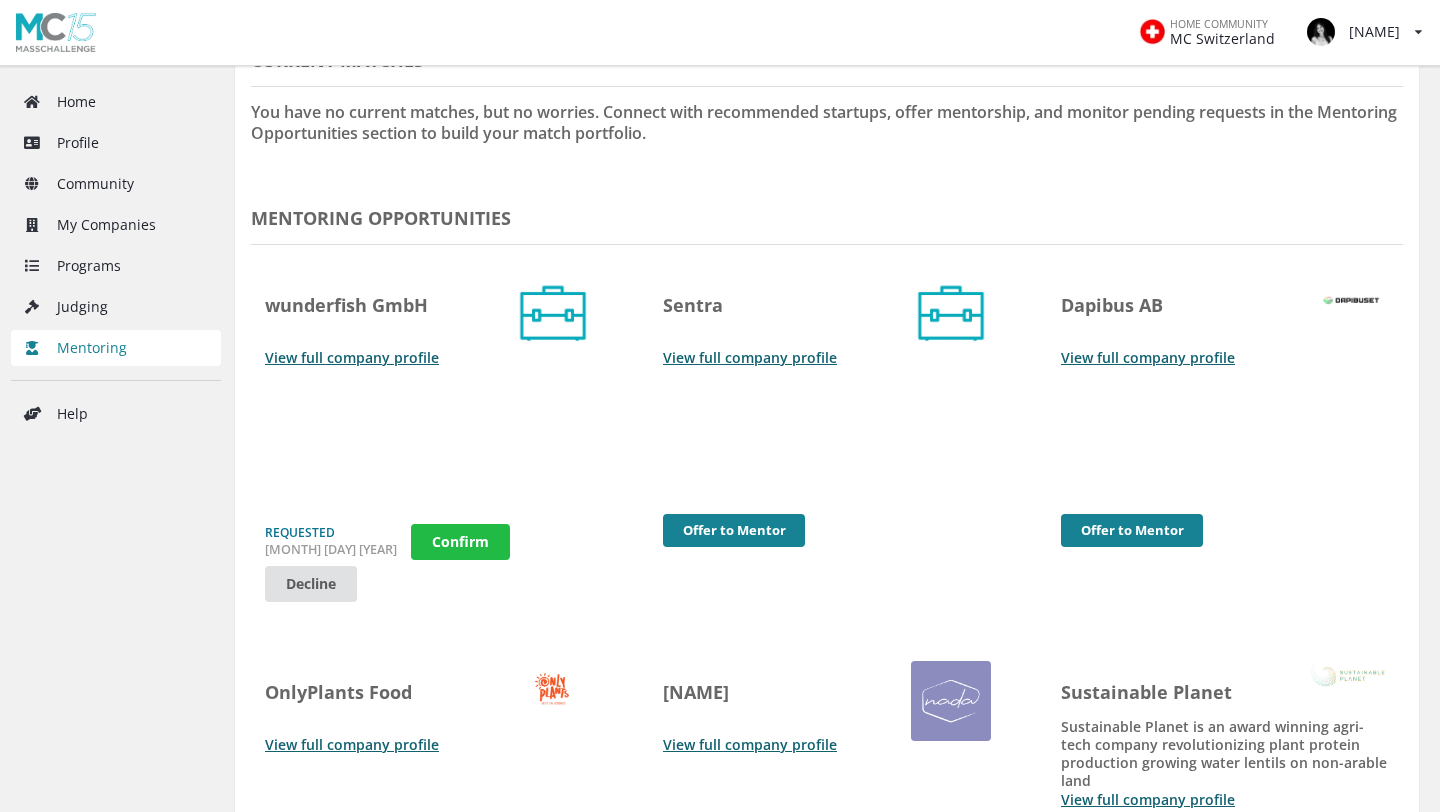 scroll, scrollTop: 414, scrollLeft: 0, axis: vertical 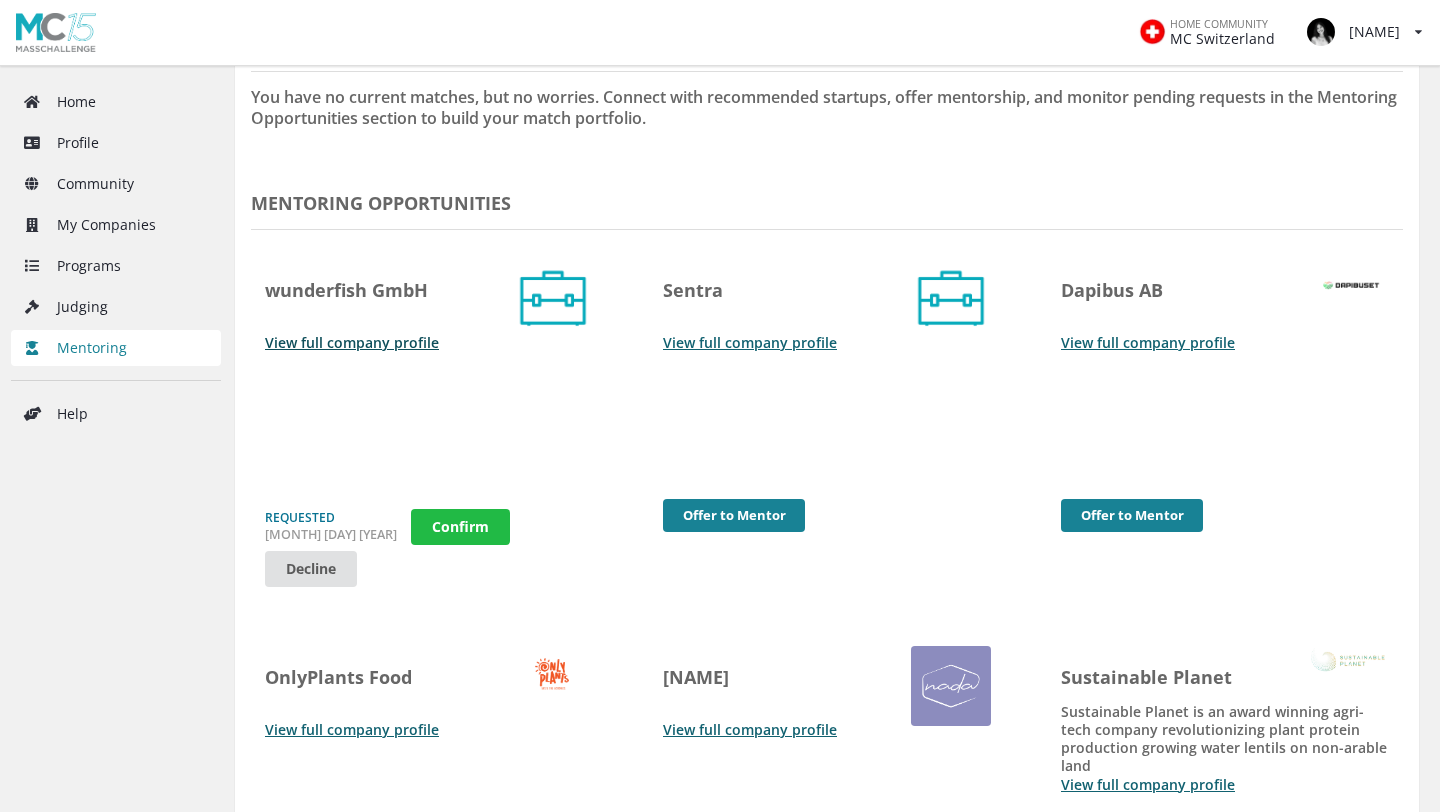 click on "View full company profile" at bounding box center (352, 342) 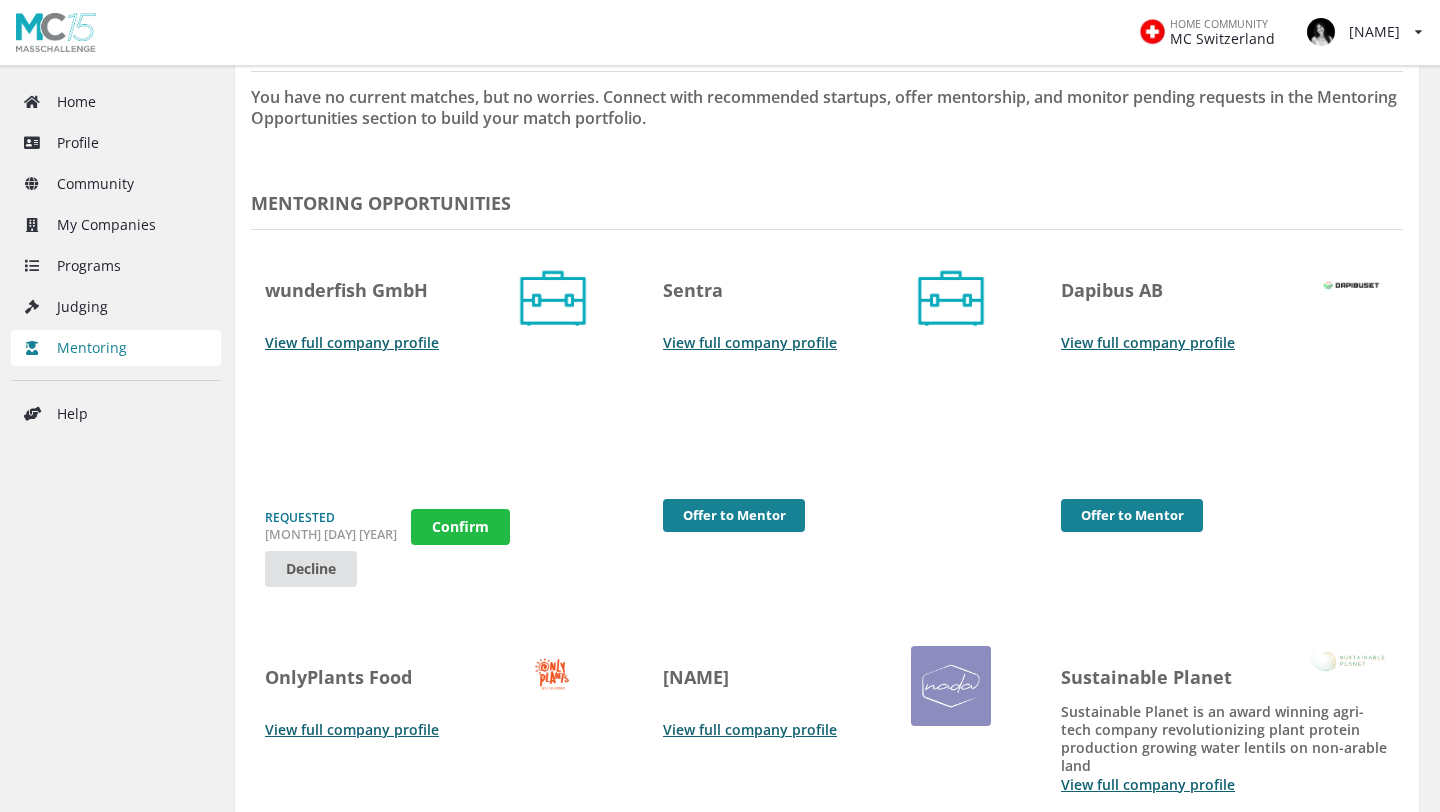 scroll, scrollTop: 460, scrollLeft: 0, axis: vertical 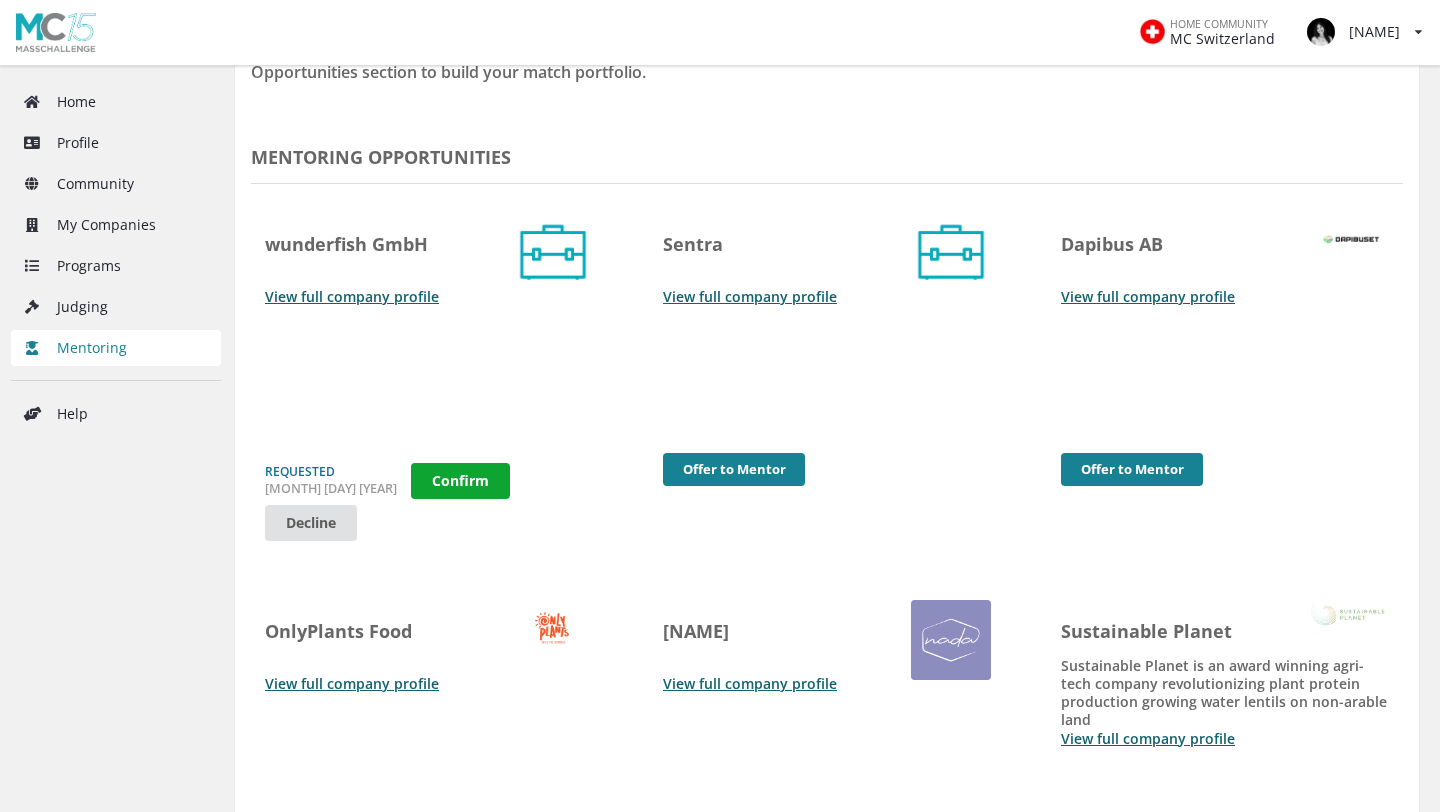 click on "Confirm" at bounding box center (460, 481) 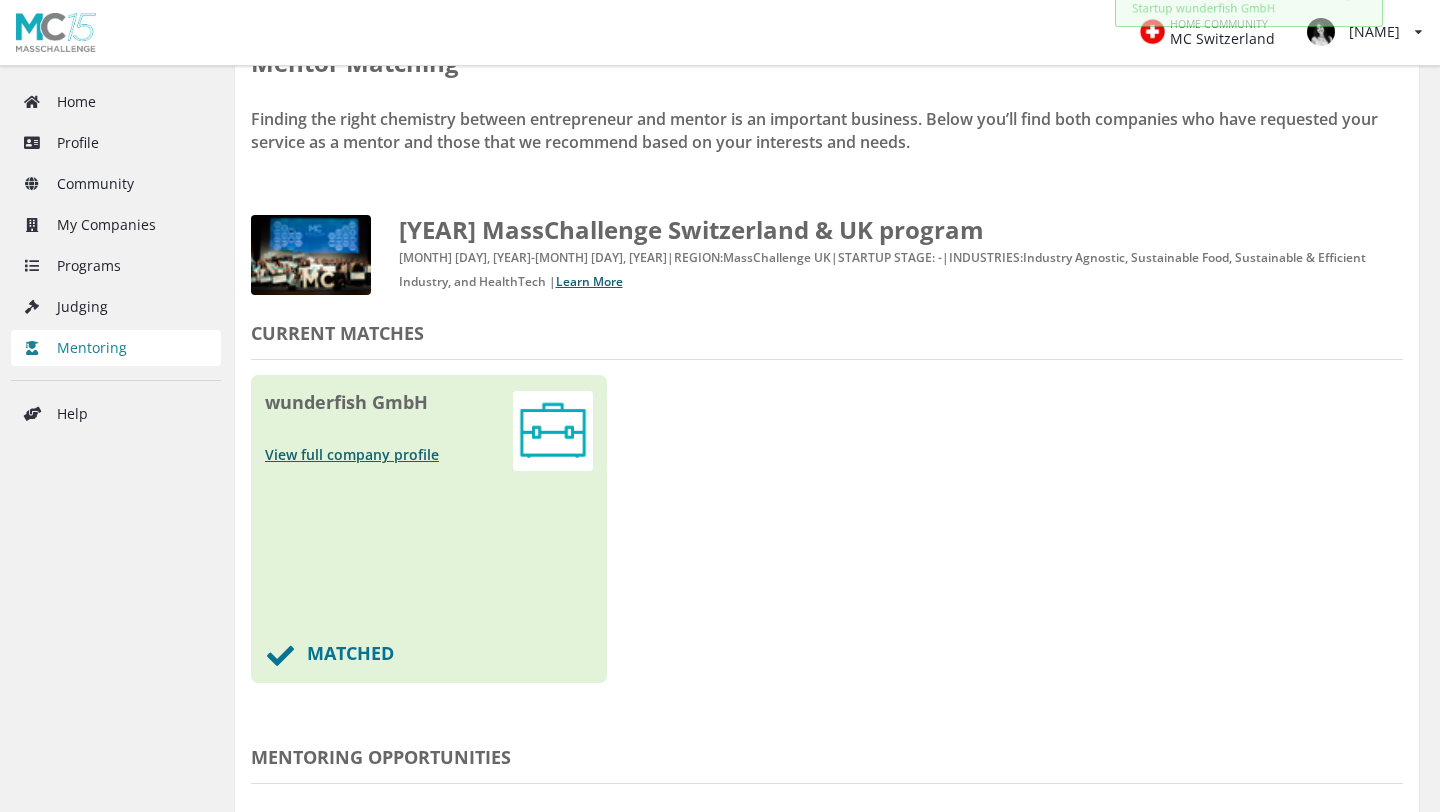 scroll, scrollTop: 130, scrollLeft: 0, axis: vertical 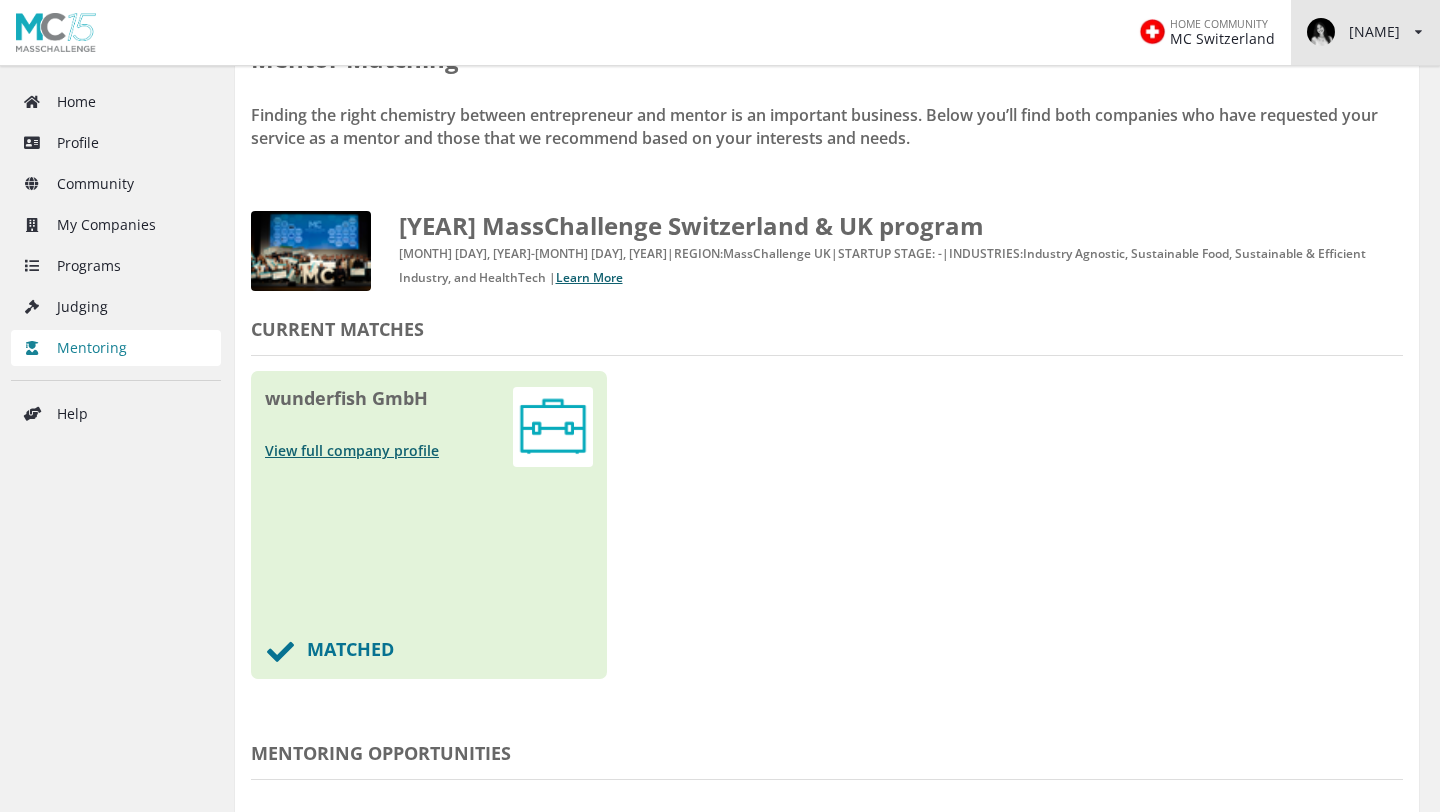 click on "[COMPANY]" at bounding box center [1354, 32] 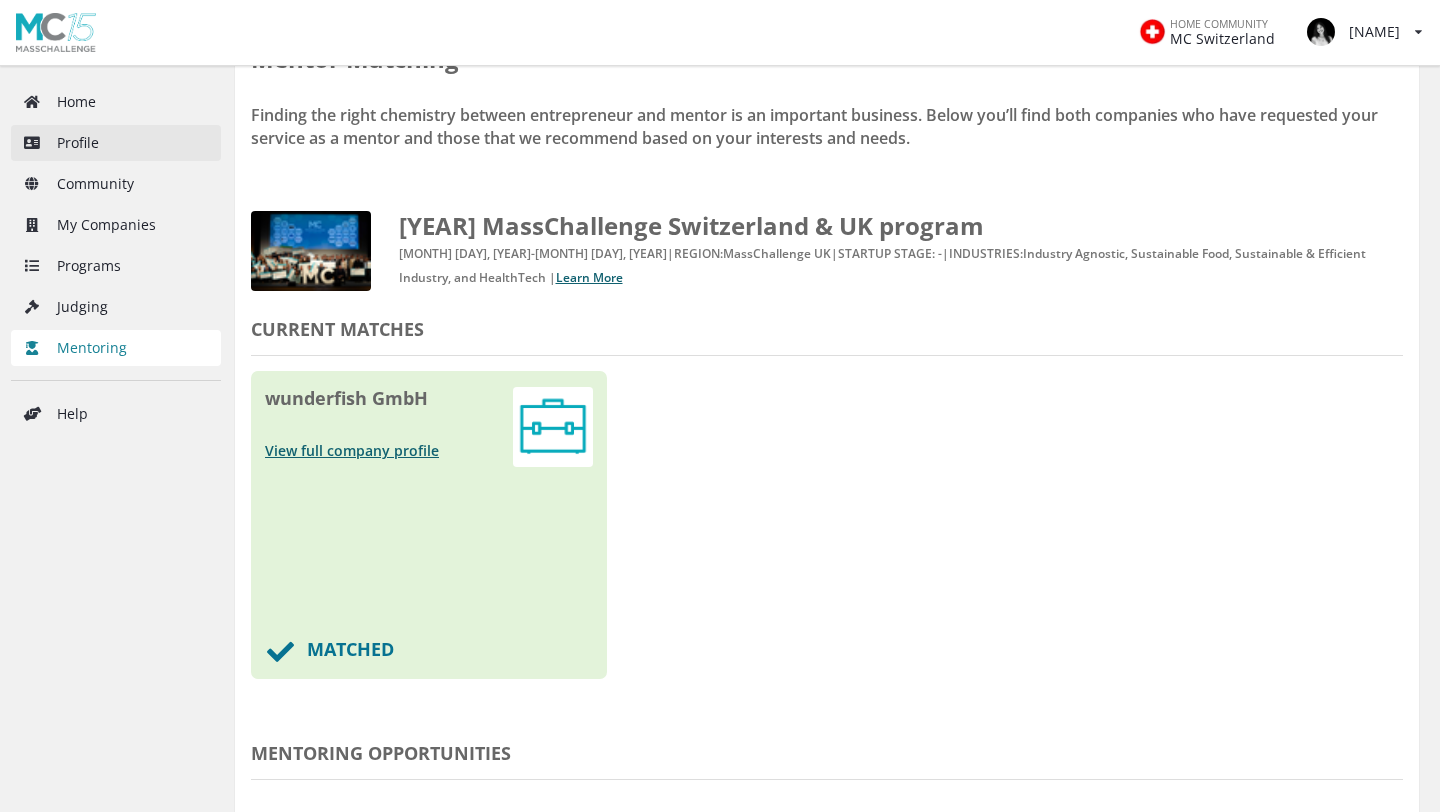 click on "Profile" at bounding box center [116, 143] 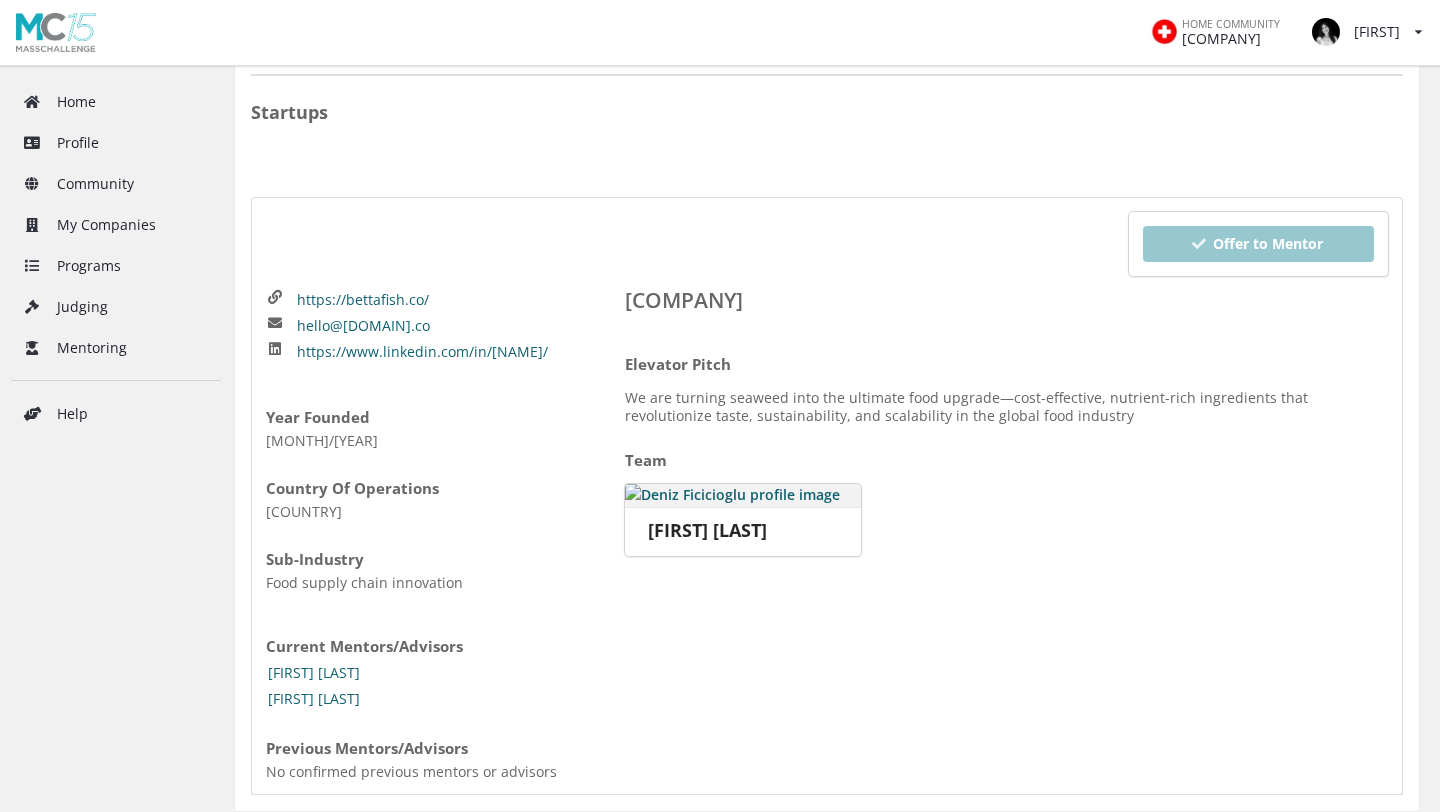 scroll, scrollTop: 67, scrollLeft: 0, axis: vertical 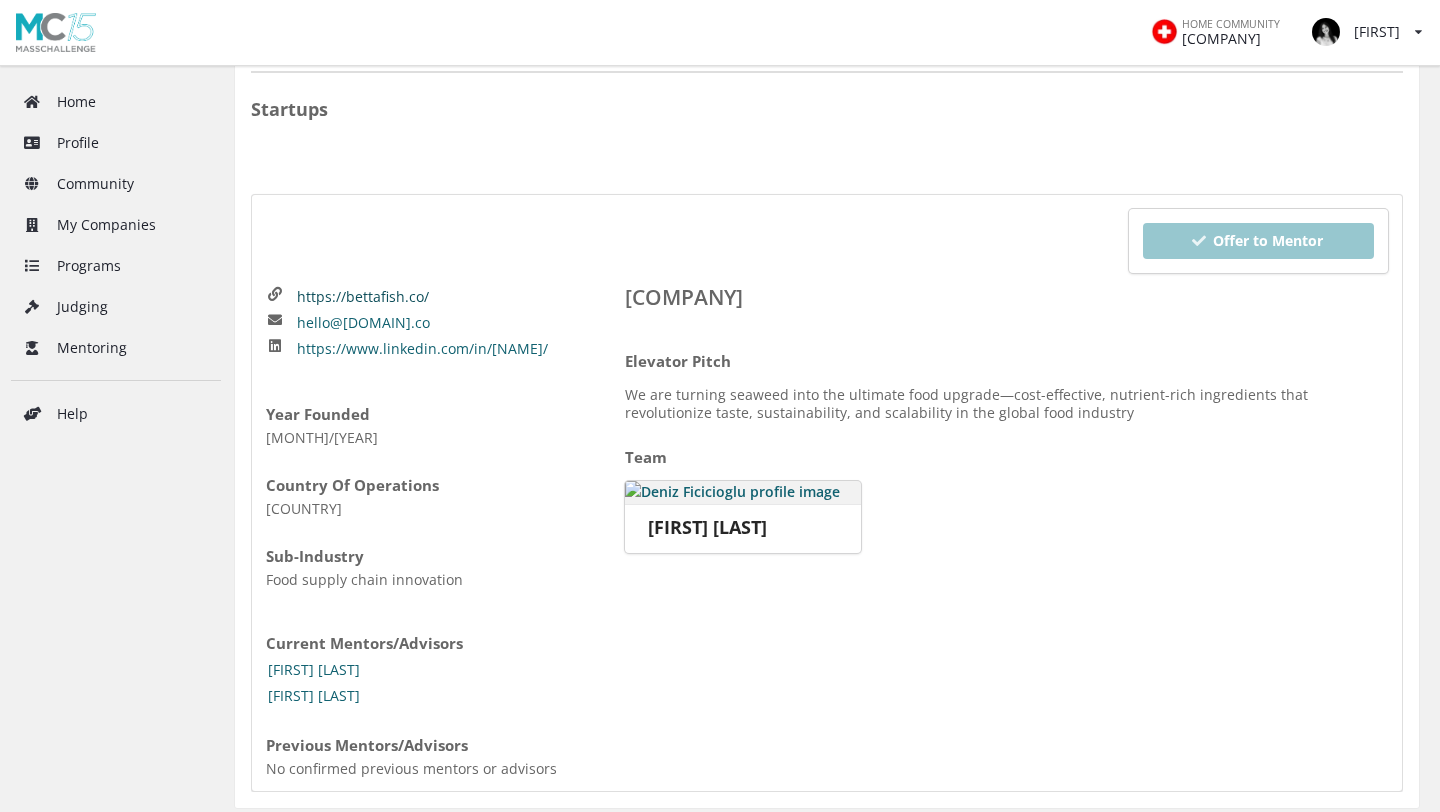 click on "https://bettafish.co/" at bounding box center (363, 297) 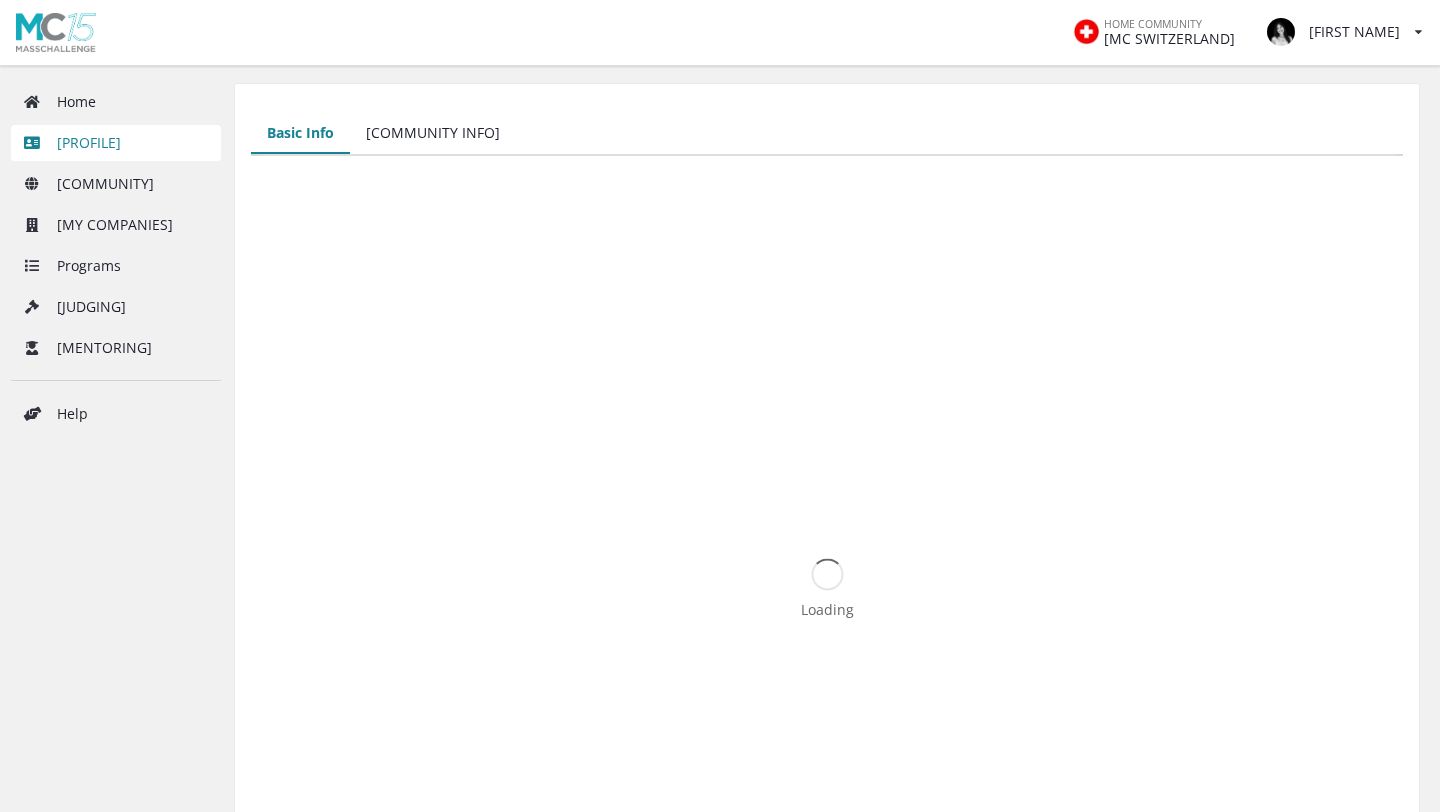 scroll, scrollTop: 0, scrollLeft: 0, axis: both 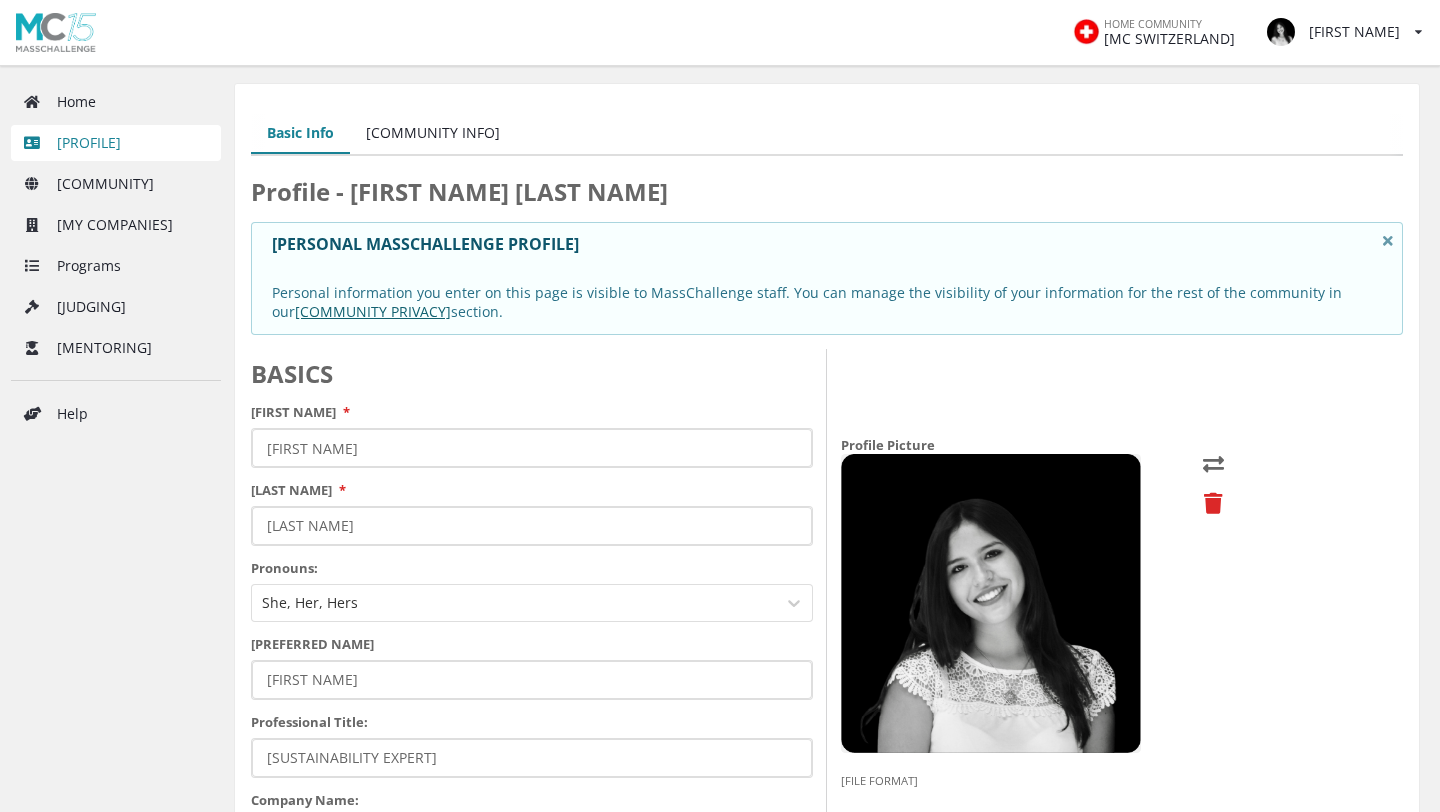 click on "[COMMUNITY INFO]" at bounding box center [433, 134] 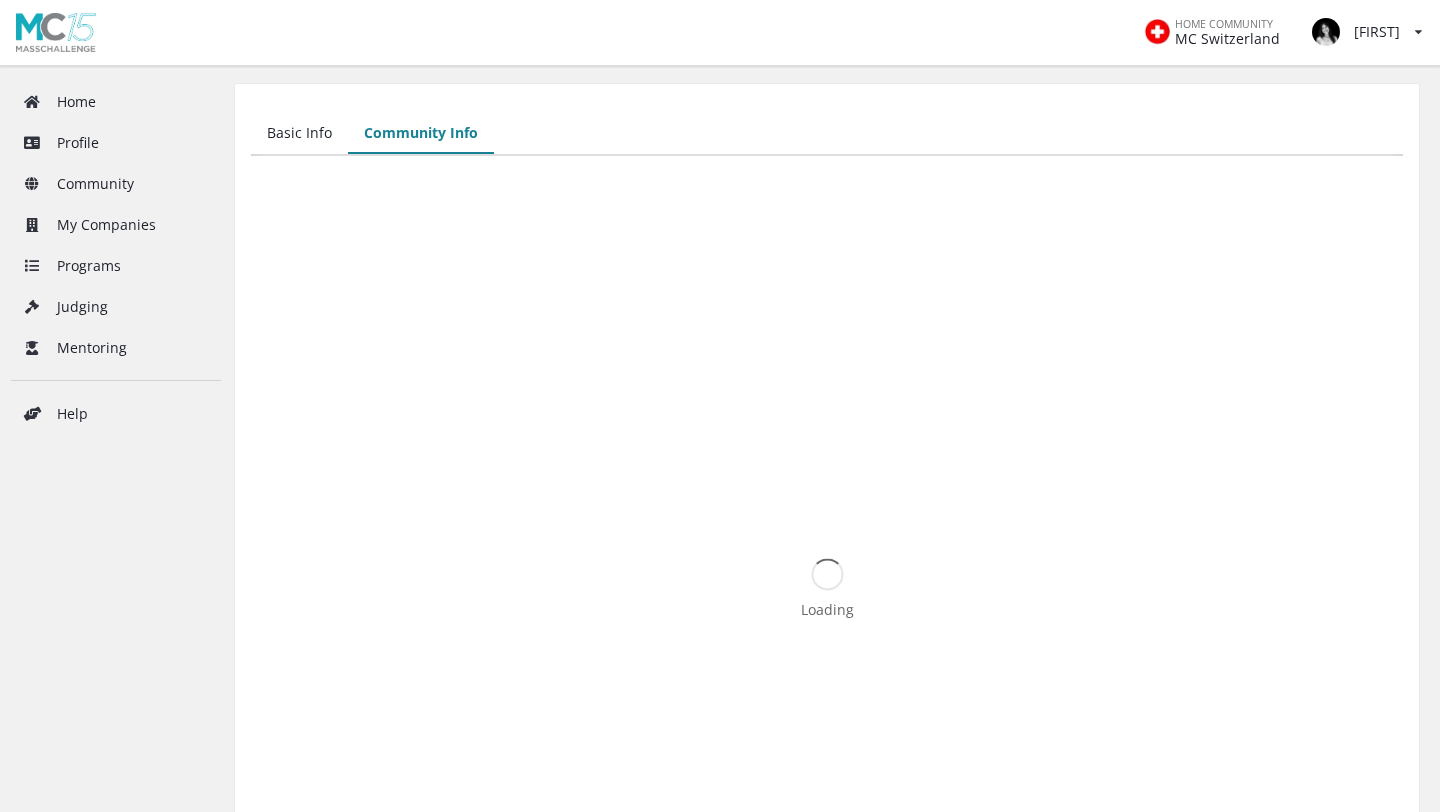 scroll, scrollTop: 0, scrollLeft: 0, axis: both 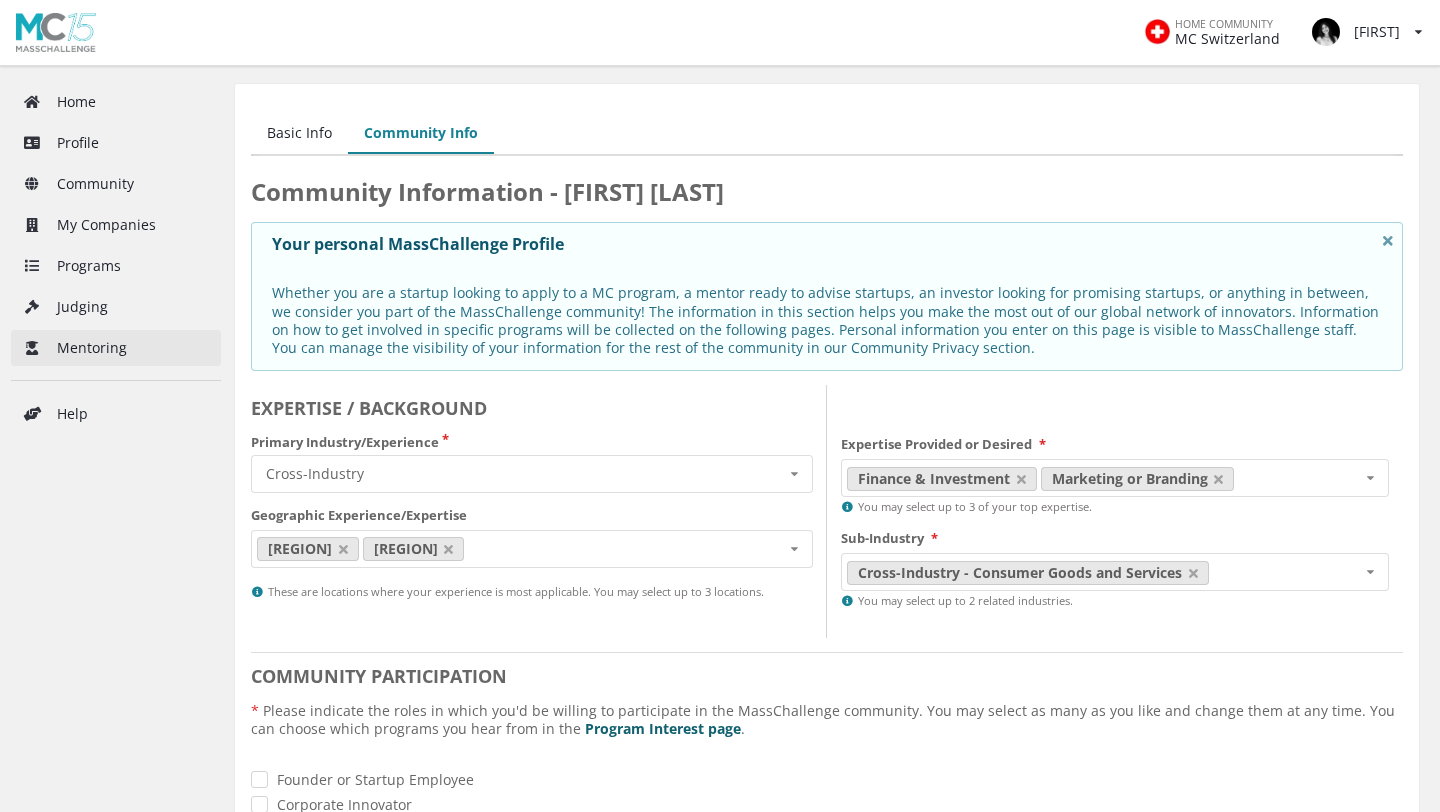 click on "Mentoring" at bounding box center (116, 348) 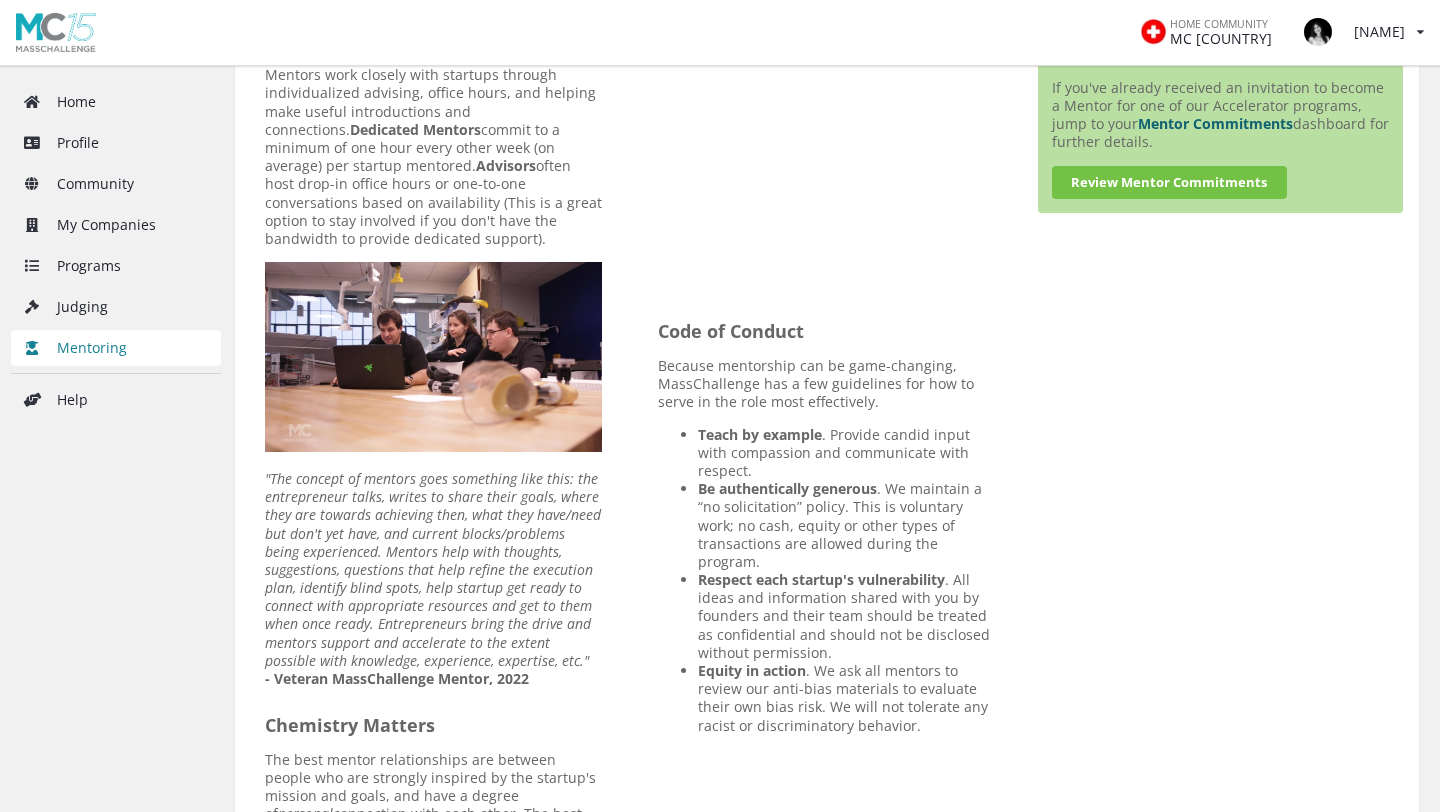 scroll, scrollTop: 478, scrollLeft: 0, axis: vertical 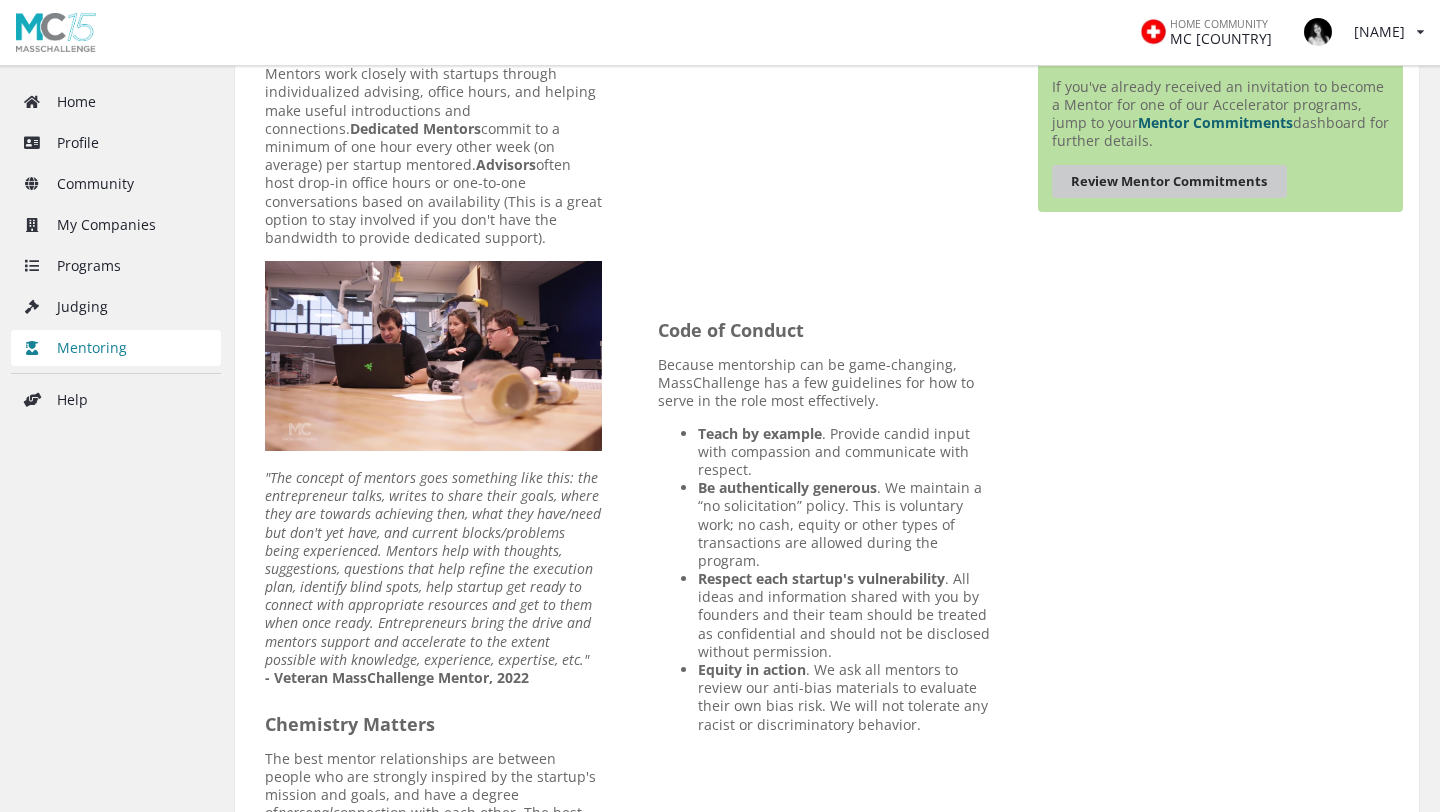 click on "Review Mentor Commitments" at bounding box center [1169, 181] 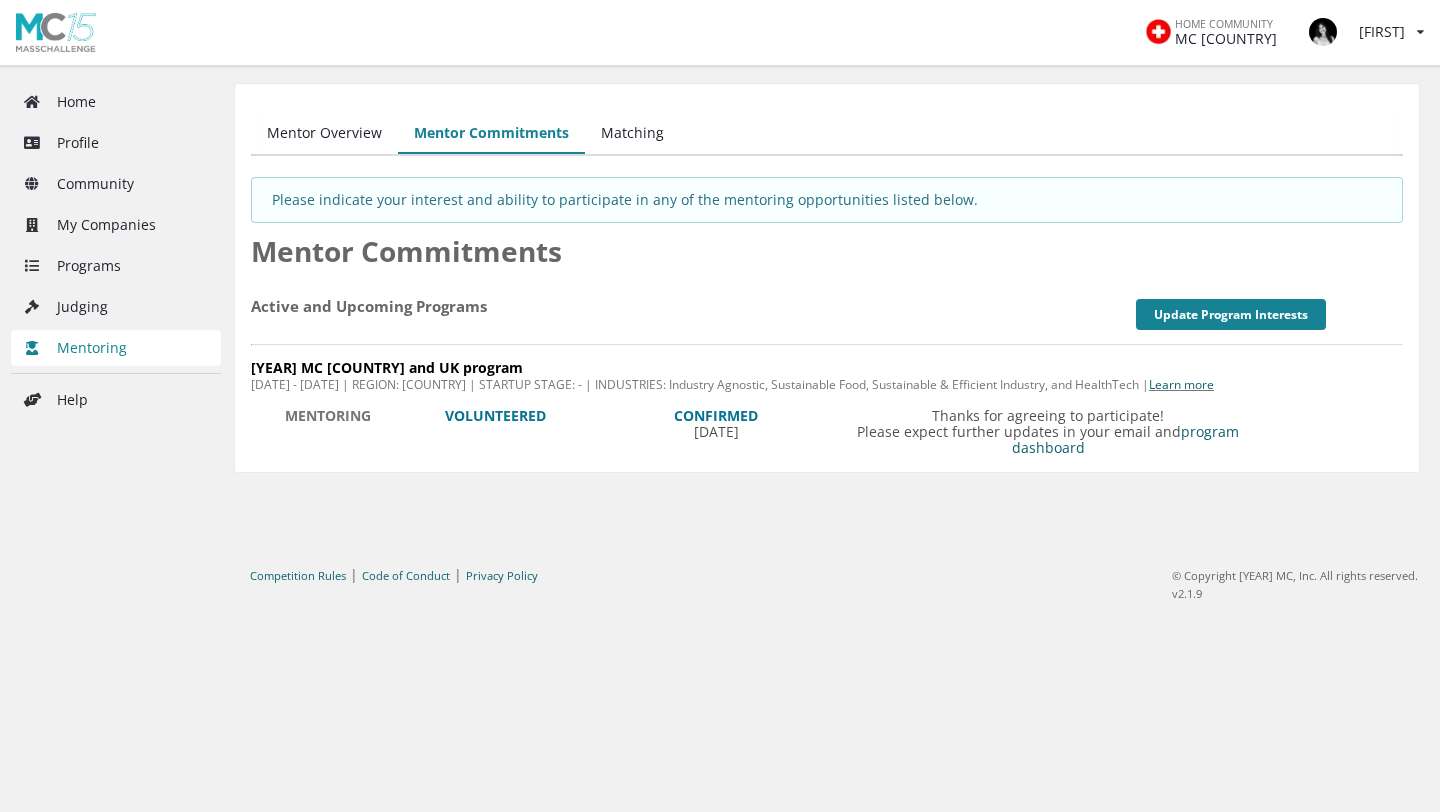 scroll, scrollTop: 0, scrollLeft: 0, axis: both 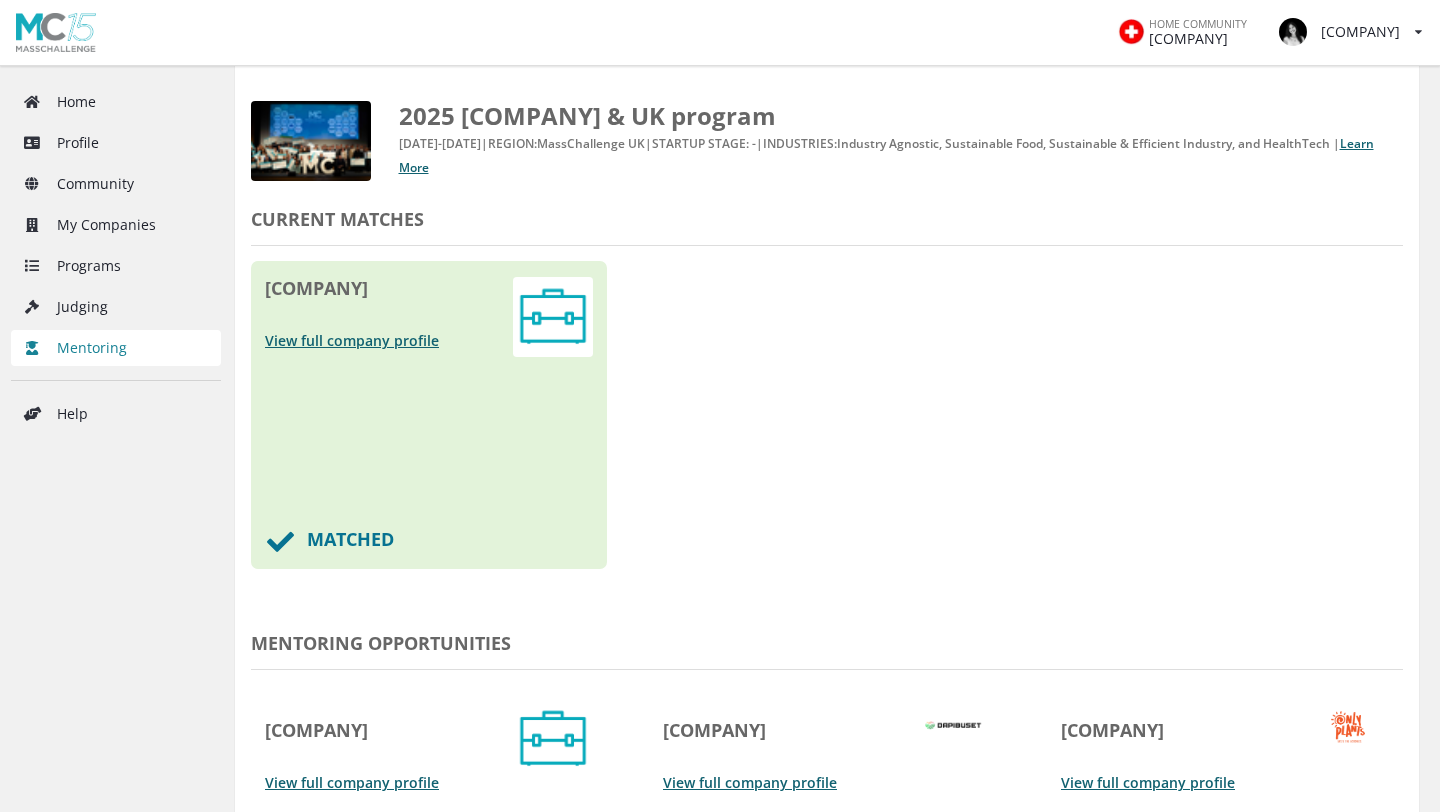 click at bounding box center (553, 317) 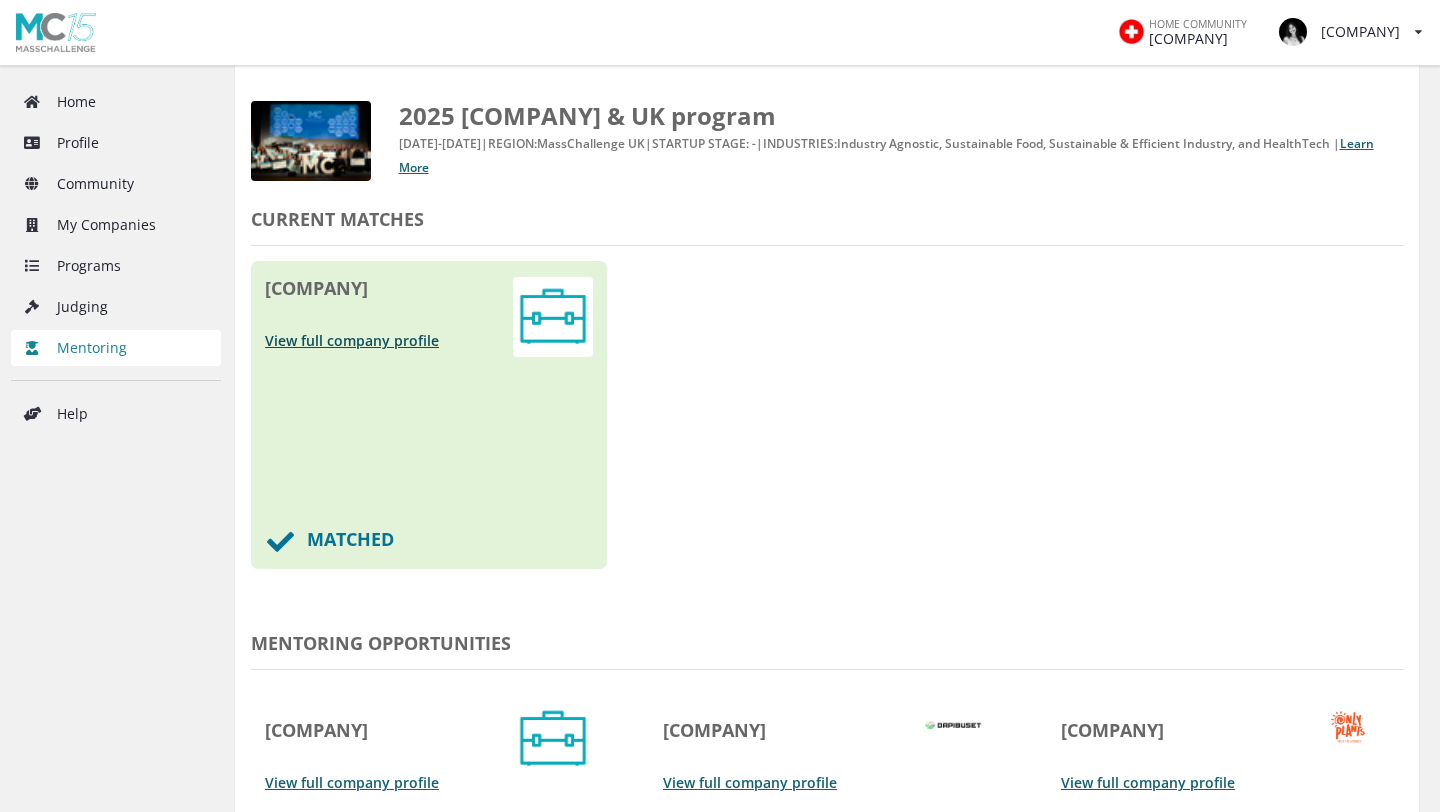 click on "View full company profile" at bounding box center [352, 340] 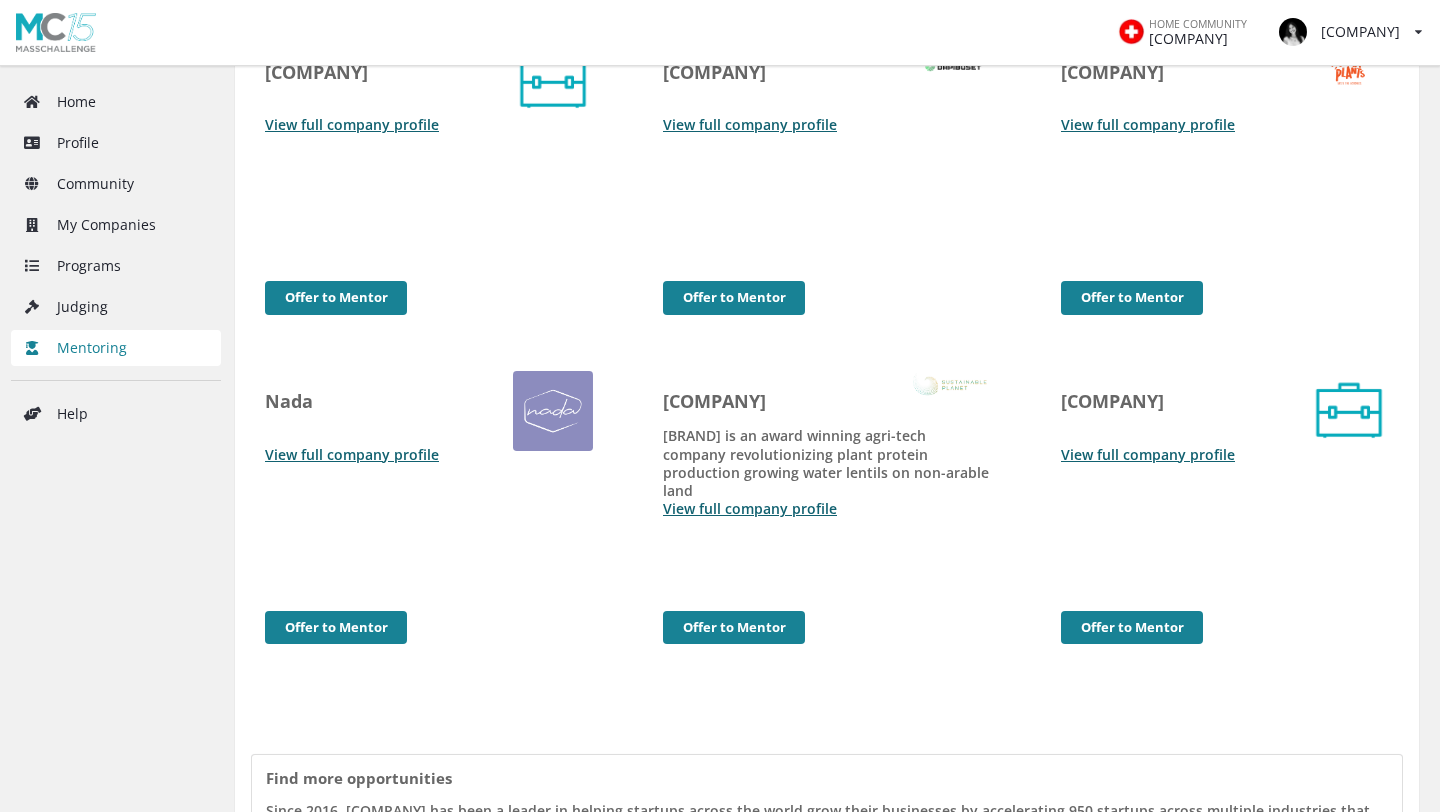 scroll, scrollTop: 901, scrollLeft: 0, axis: vertical 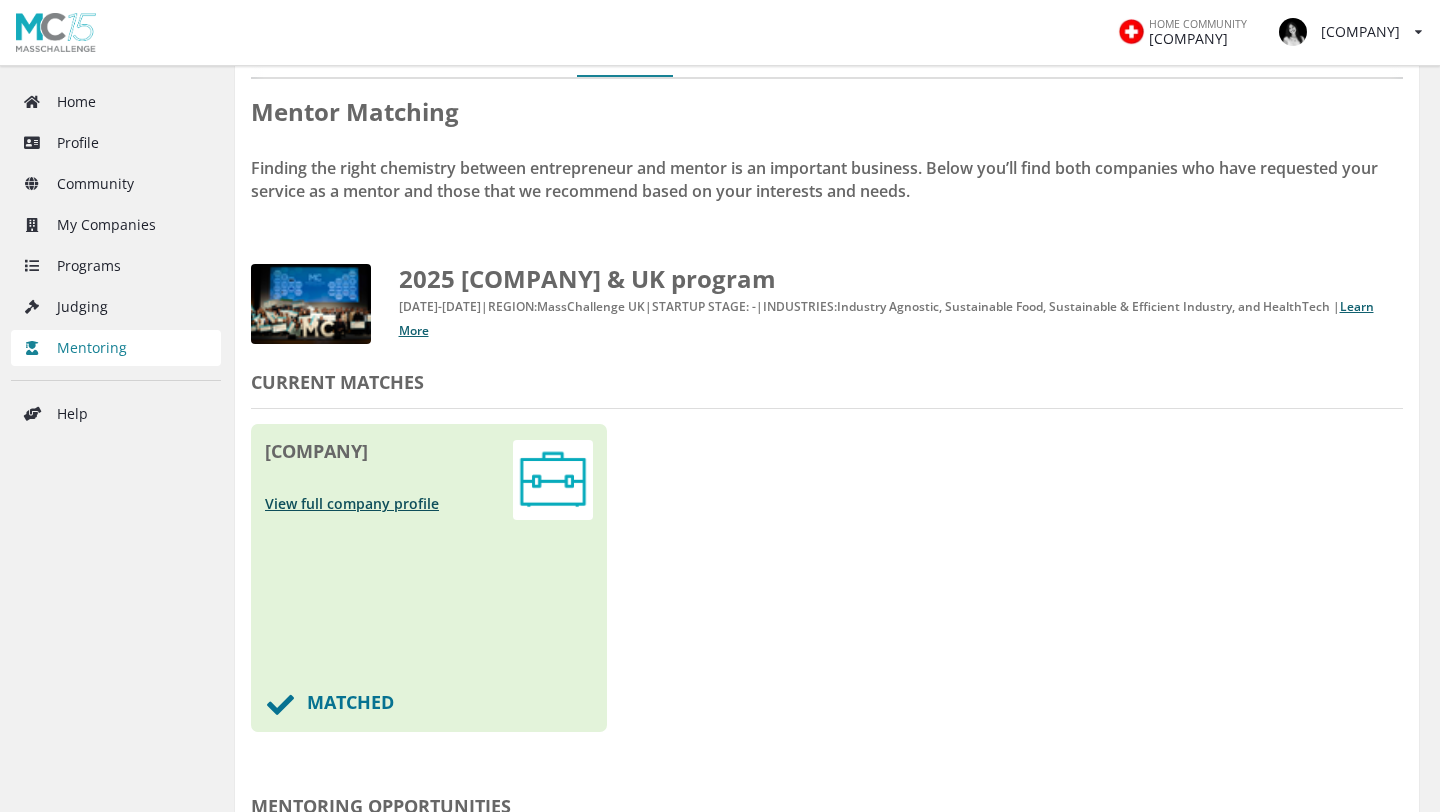 click on "View full company profile" at bounding box center (352, 503) 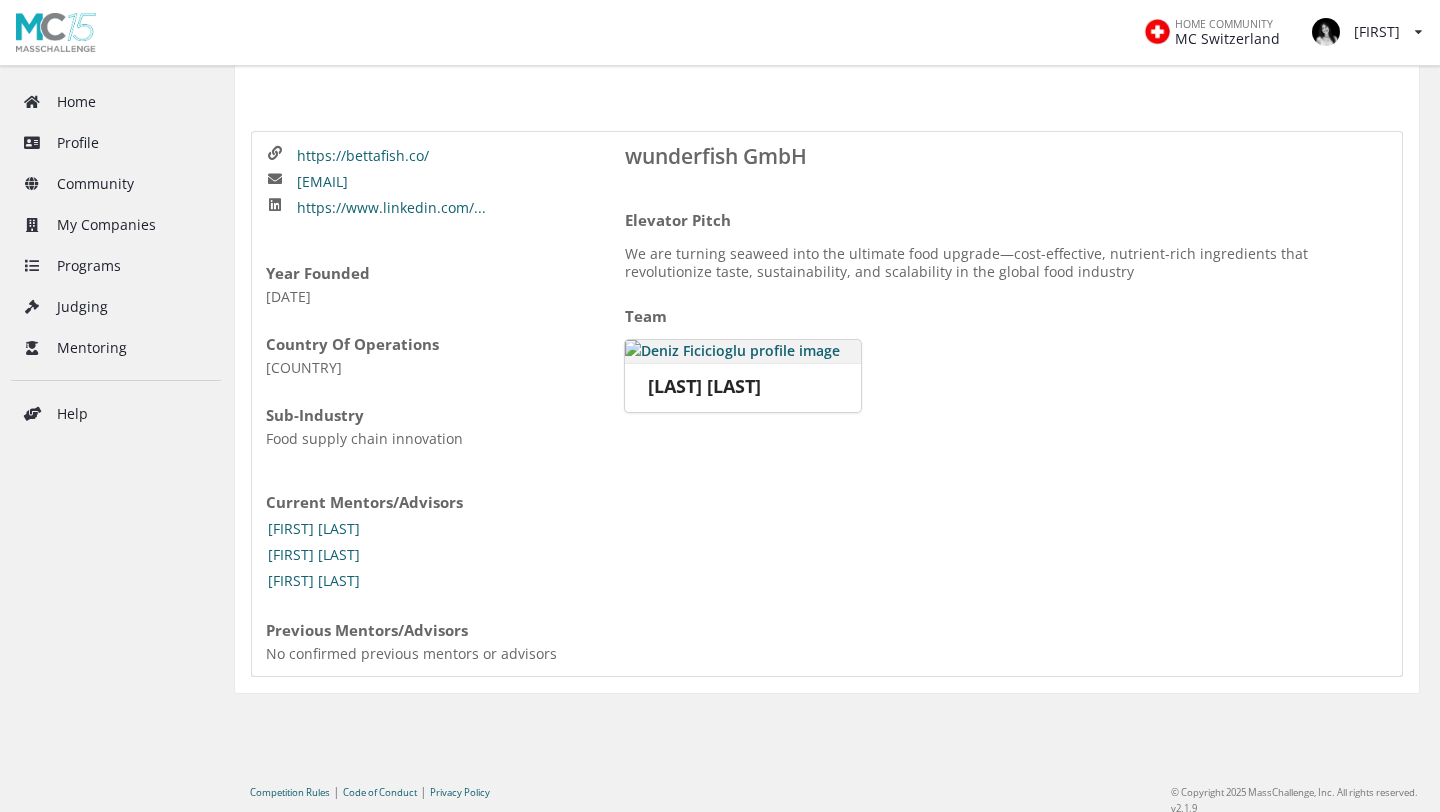 scroll, scrollTop: 122, scrollLeft: 0, axis: vertical 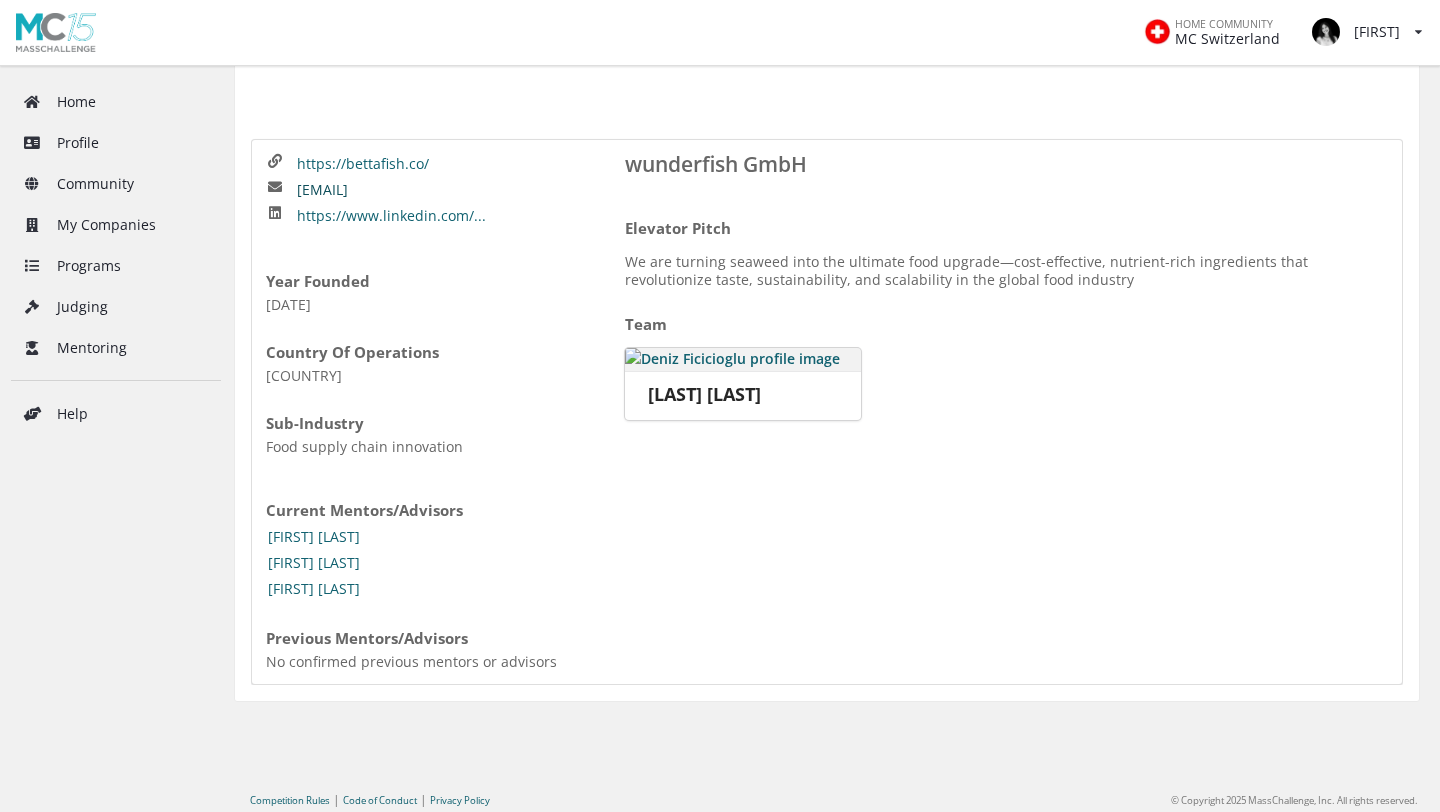drag, startPoint x: 433, startPoint y: 192, endPoint x: 299, endPoint y: 192, distance: 134 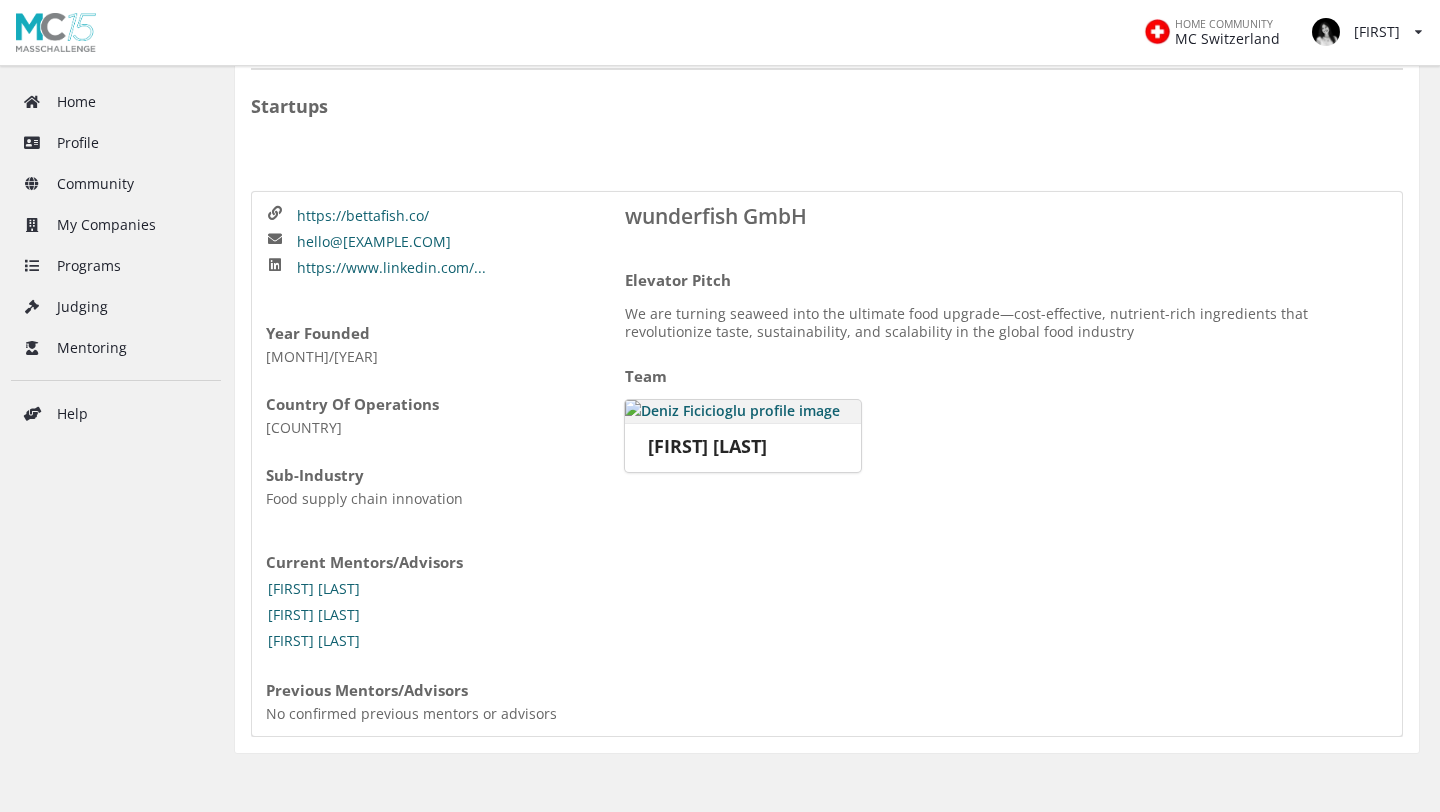scroll, scrollTop: 75, scrollLeft: 0, axis: vertical 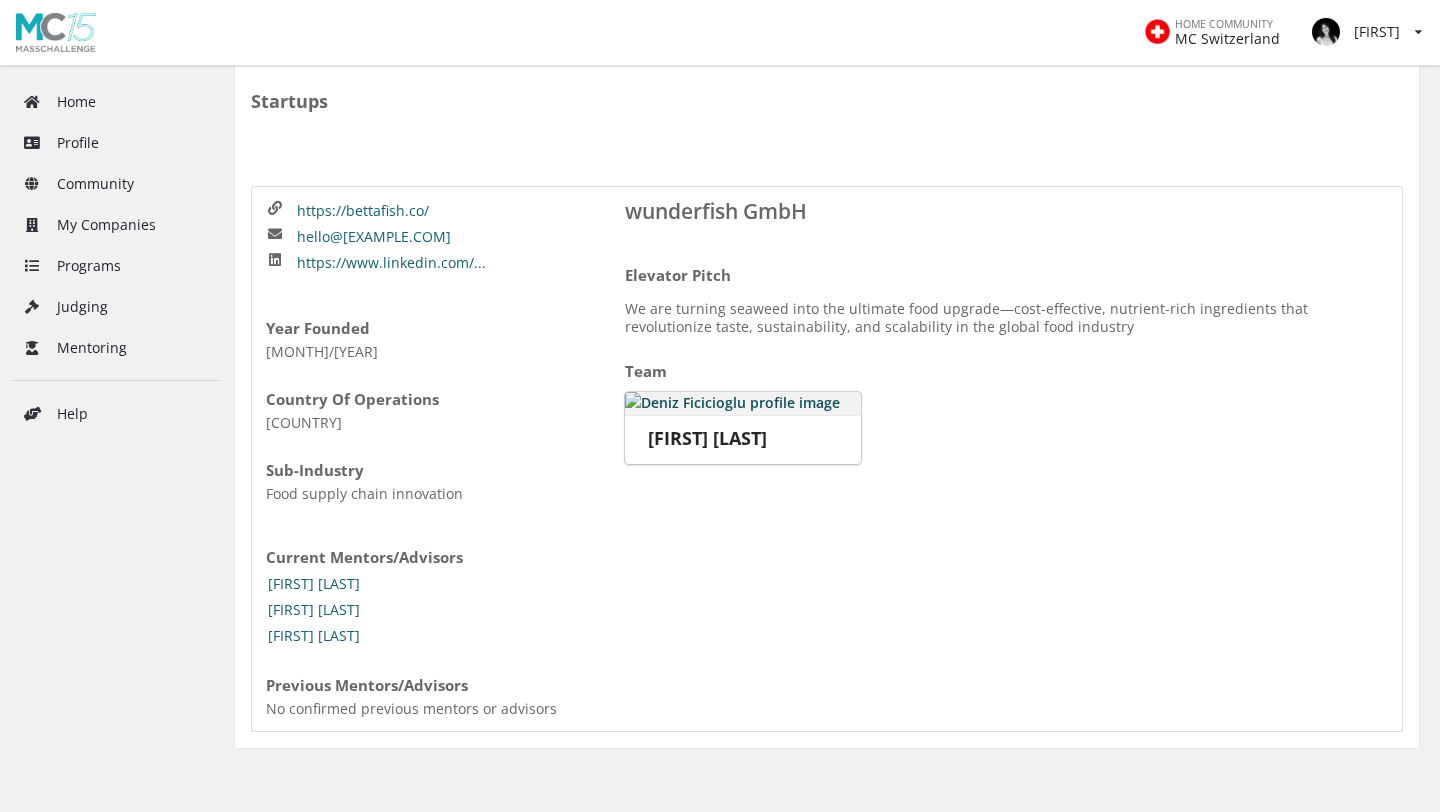 click on "Deniz   Ficicioglu" at bounding box center (743, 439) 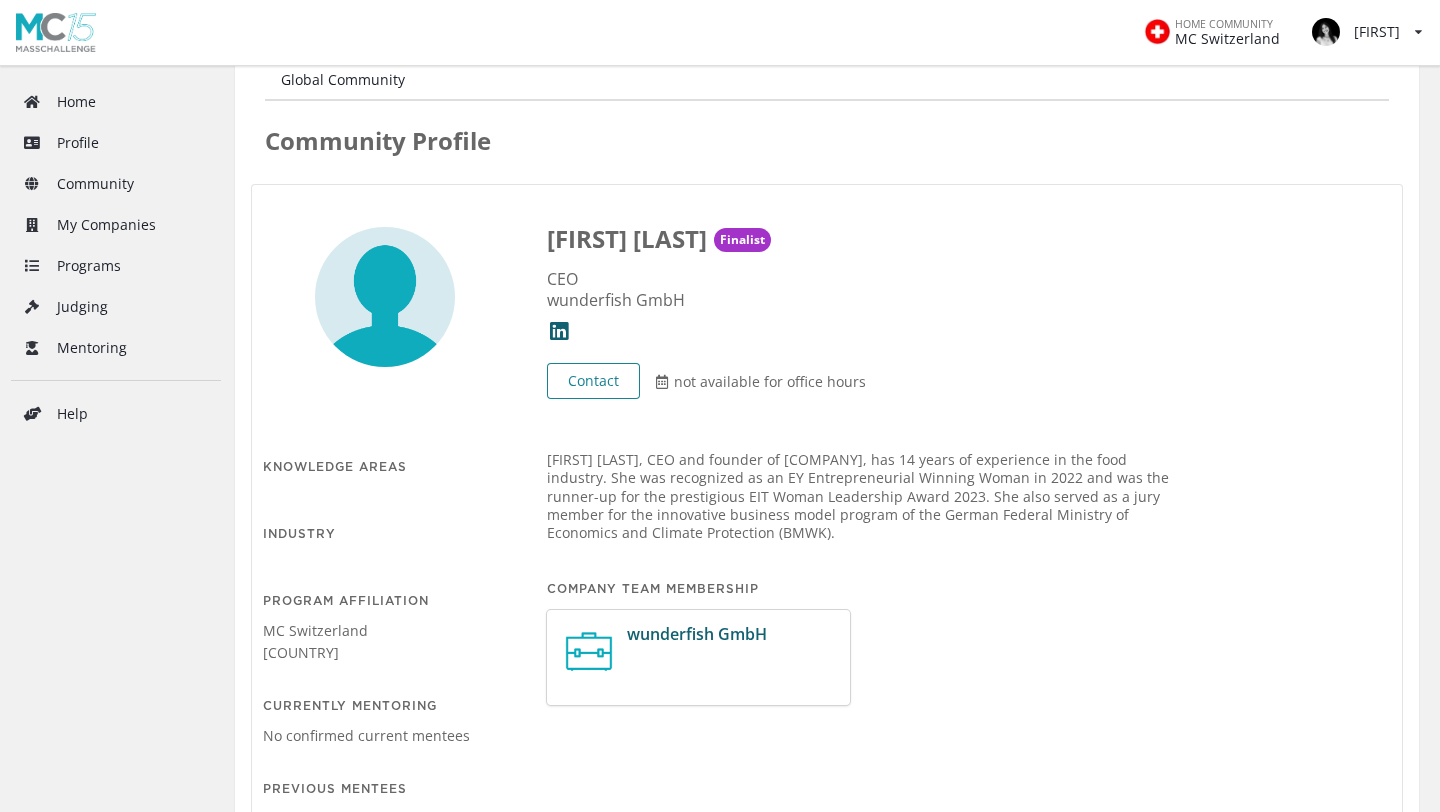 scroll, scrollTop: 55, scrollLeft: 0, axis: vertical 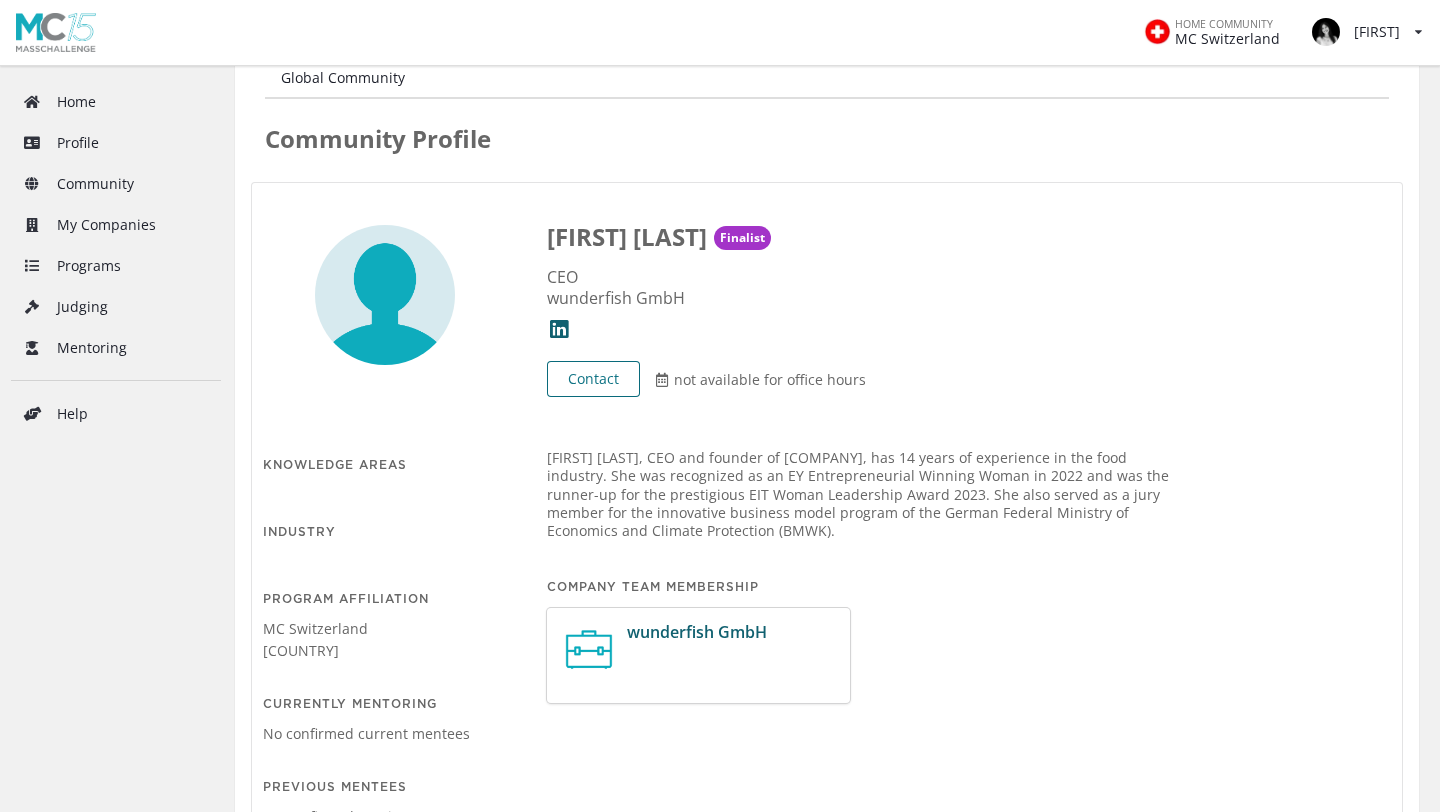 click on "Contact" at bounding box center (593, 379) 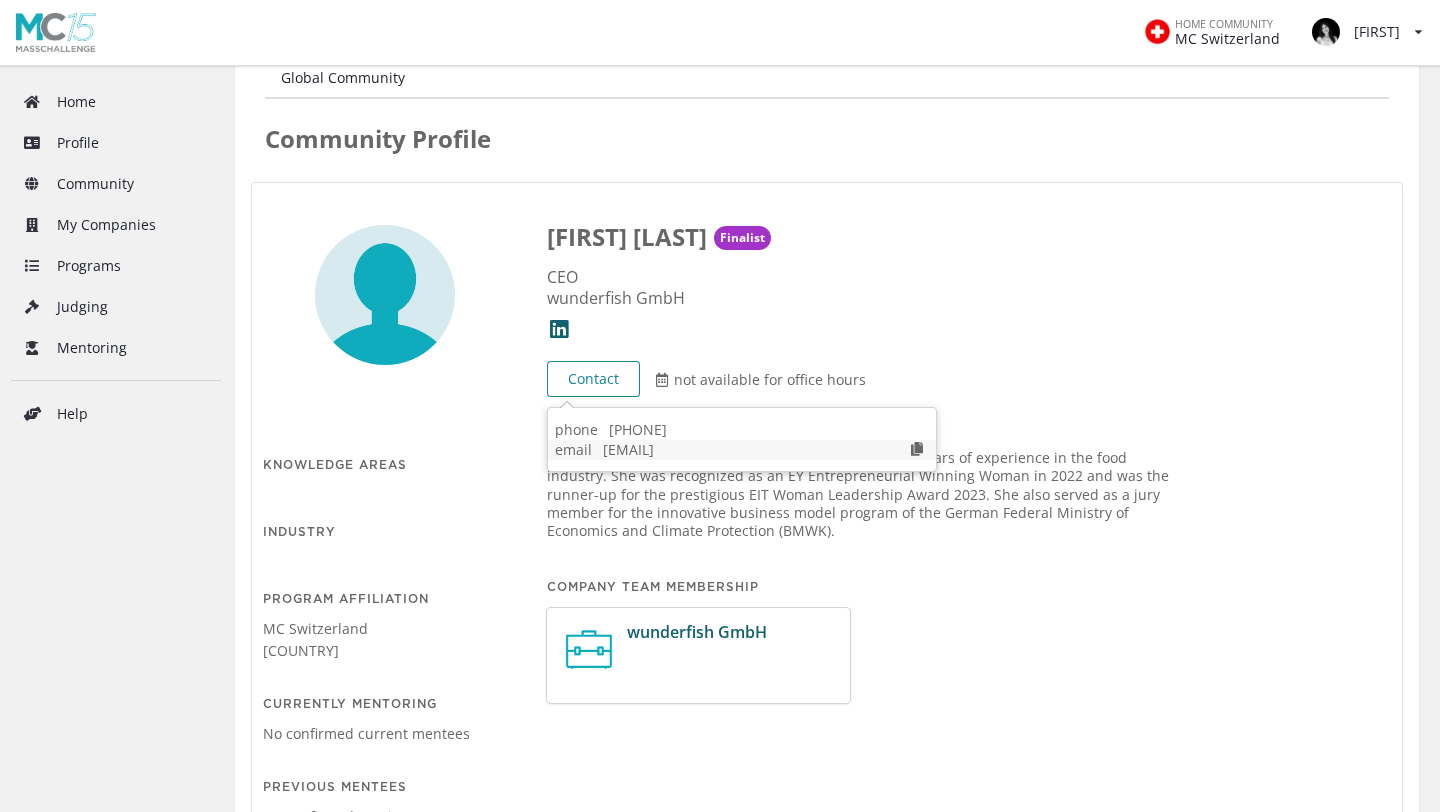 click at bounding box center [917, 449] 